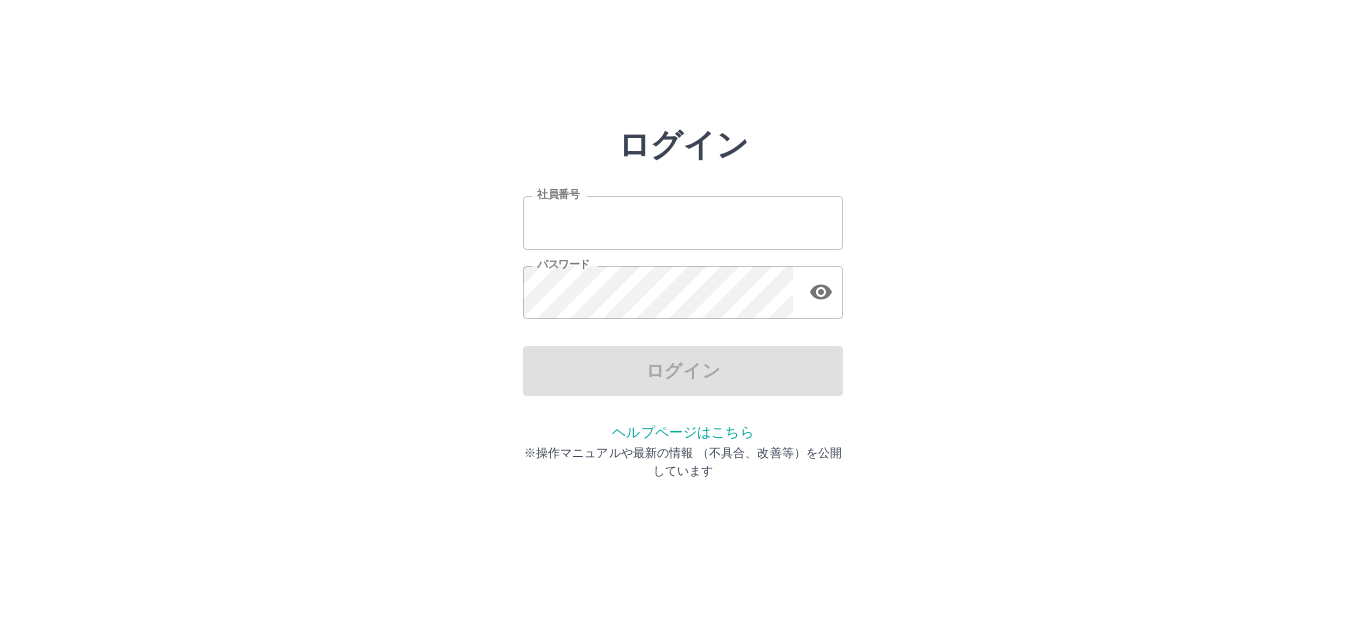 scroll, scrollTop: 0, scrollLeft: 0, axis: both 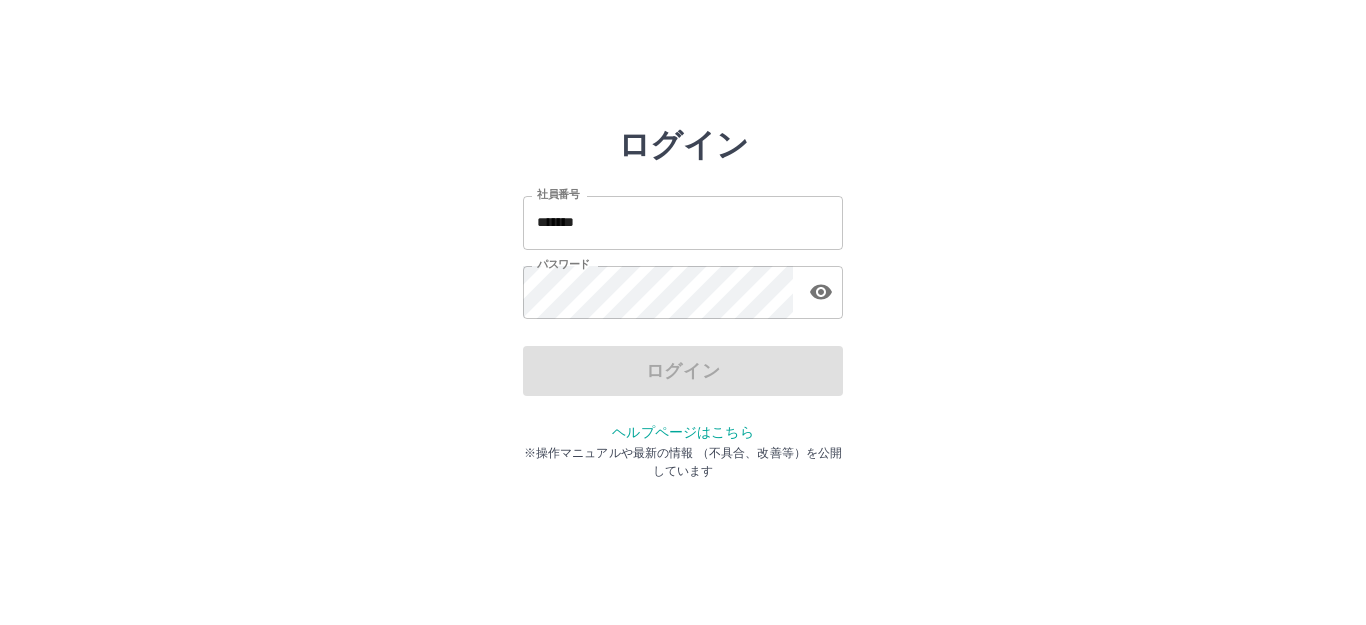 click on "*******" at bounding box center [683, 222] 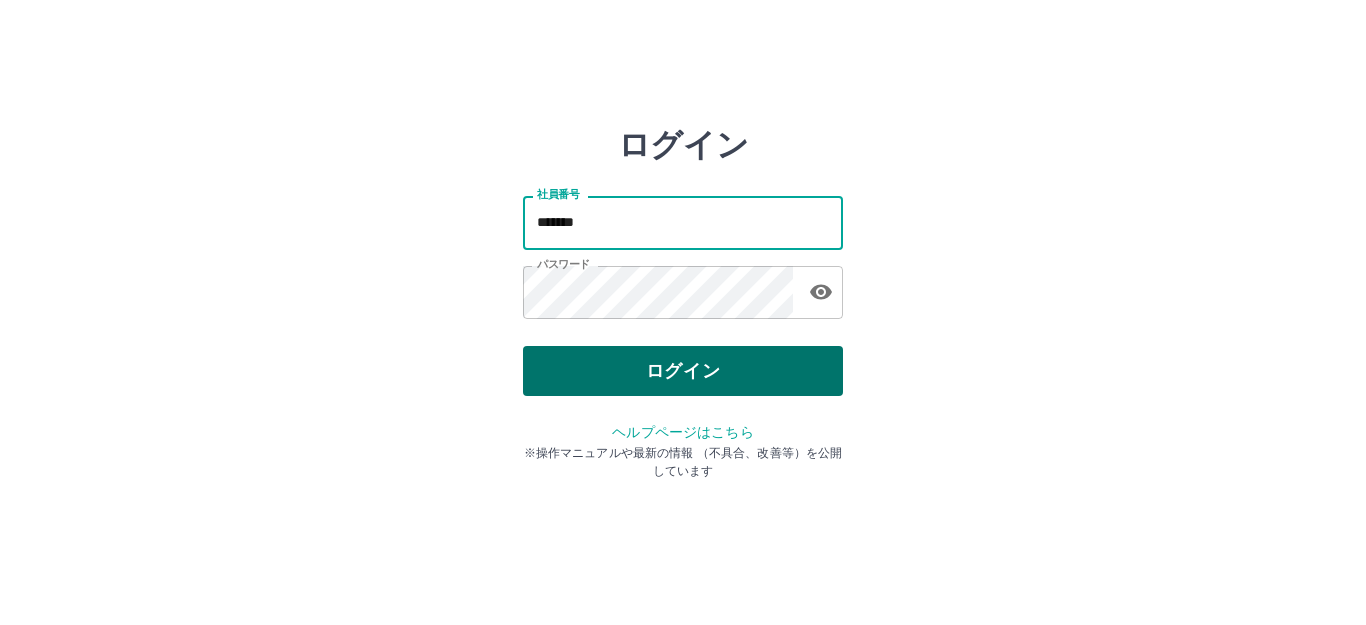click on "ログイン" at bounding box center [683, 371] 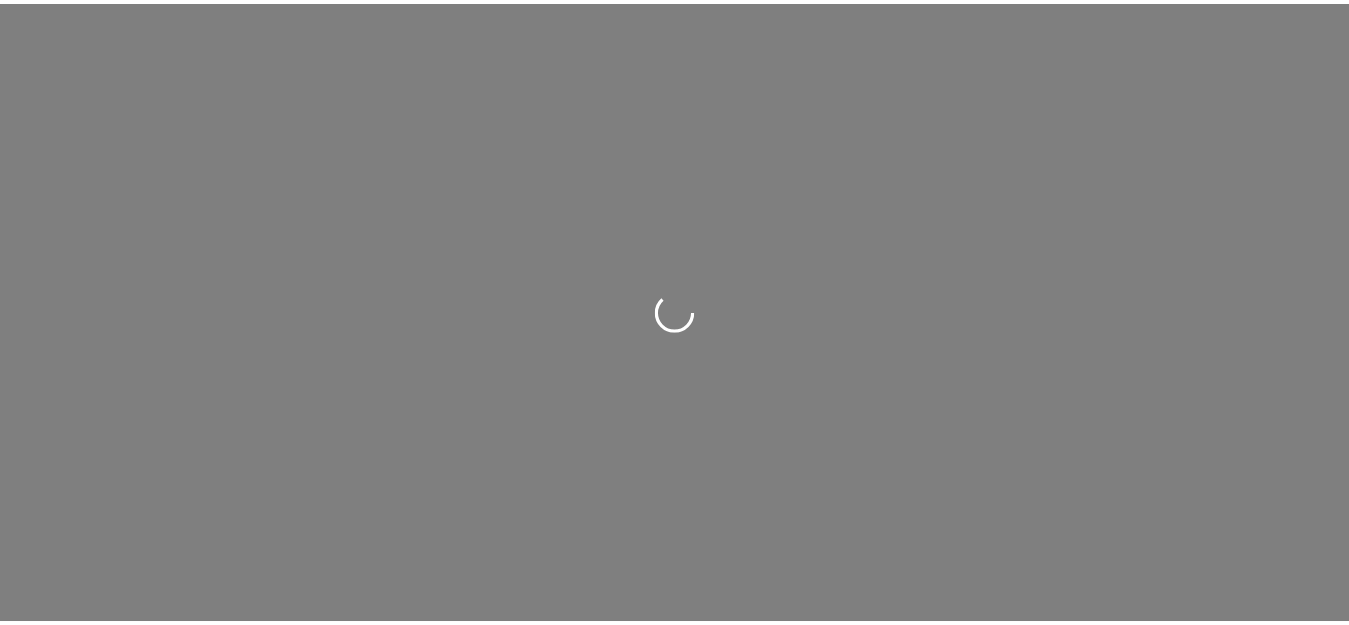 scroll, scrollTop: 0, scrollLeft: 0, axis: both 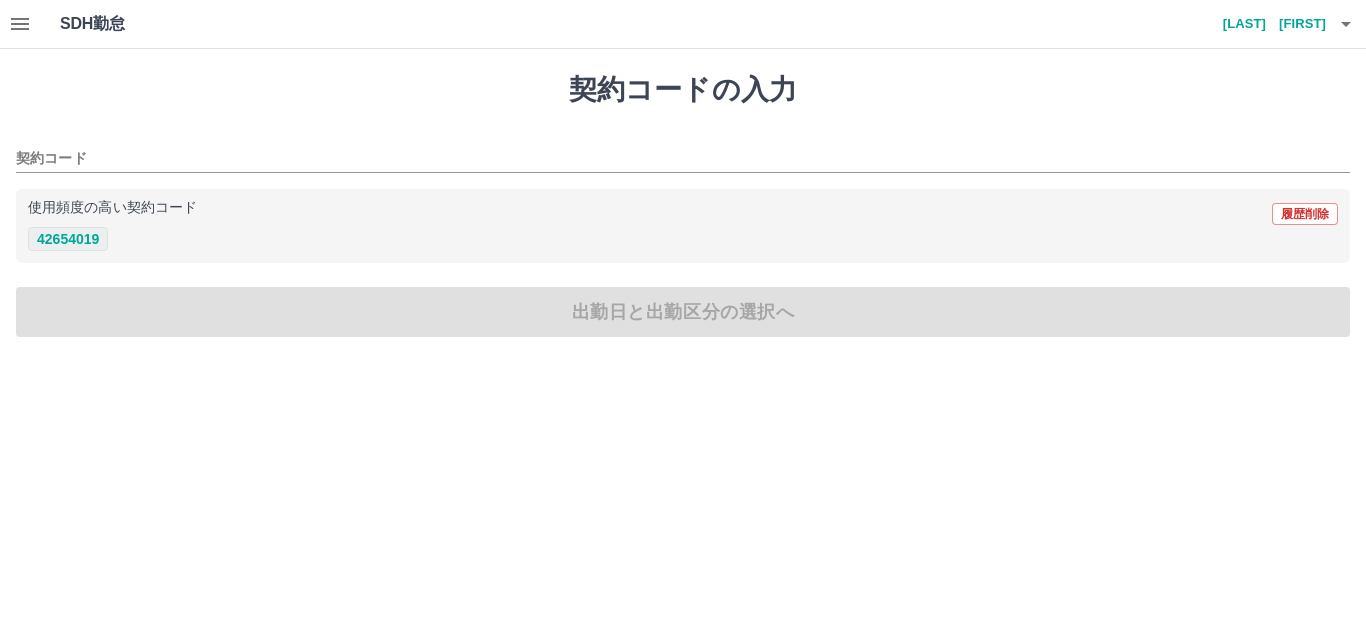 click on "42654019" at bounding box center (68, 239) 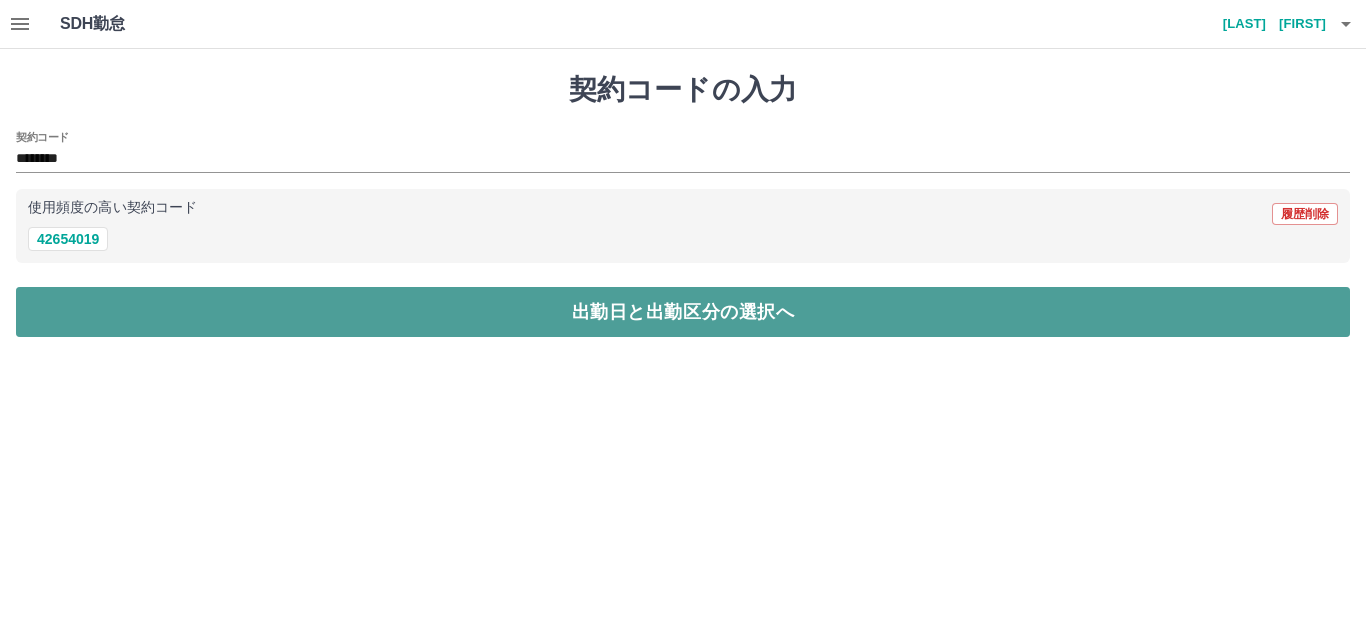 click on "出勤日と出勤区分の選択へ" at bounding box center (683, 312) 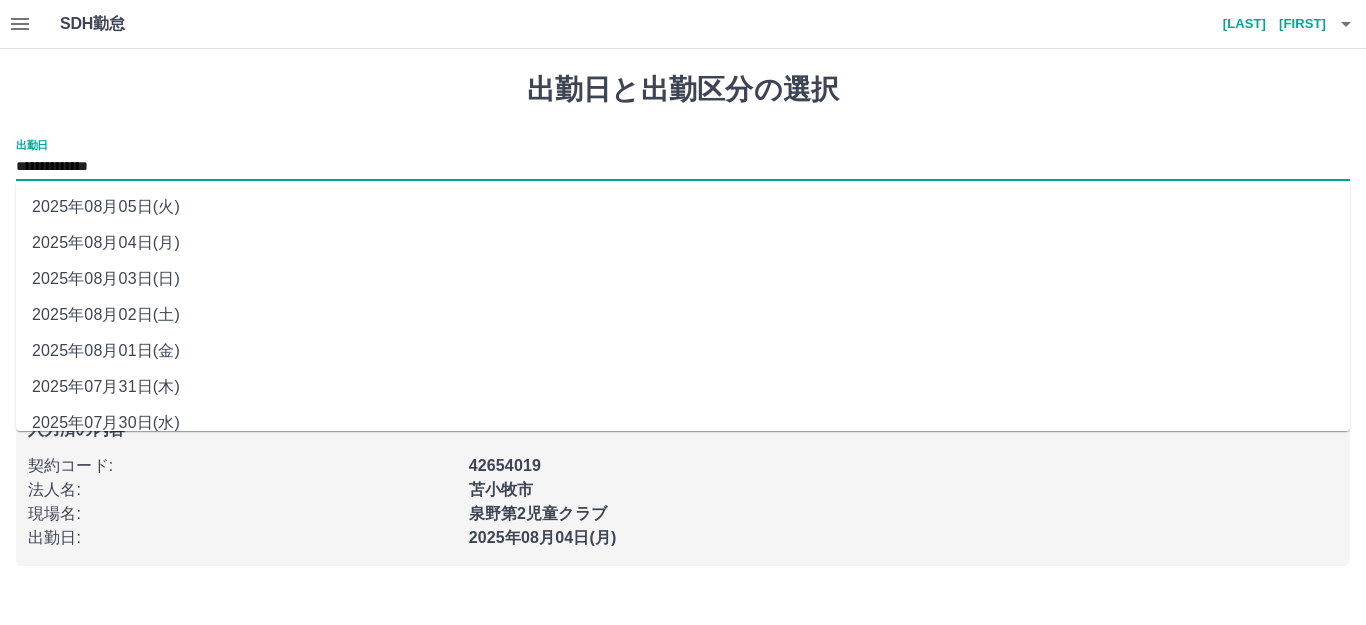 click on "**********" at bounding box center [683, 167] 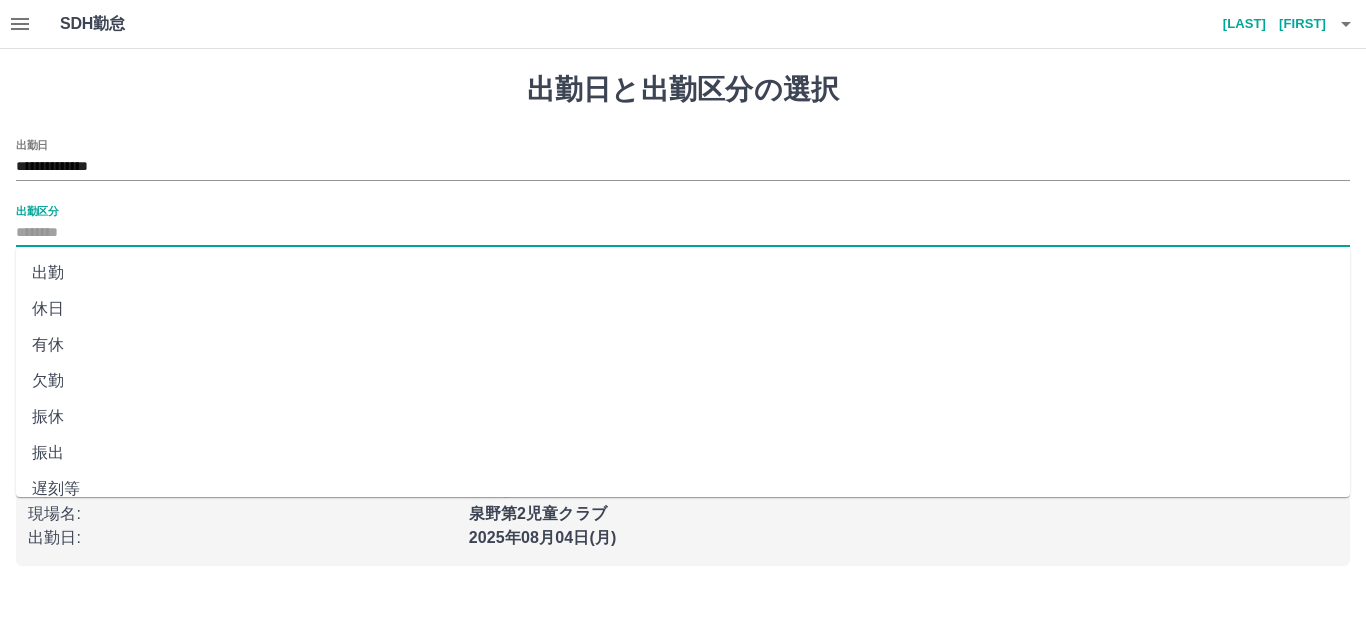 click on "出勤区分" at bounding box center (683, 233) 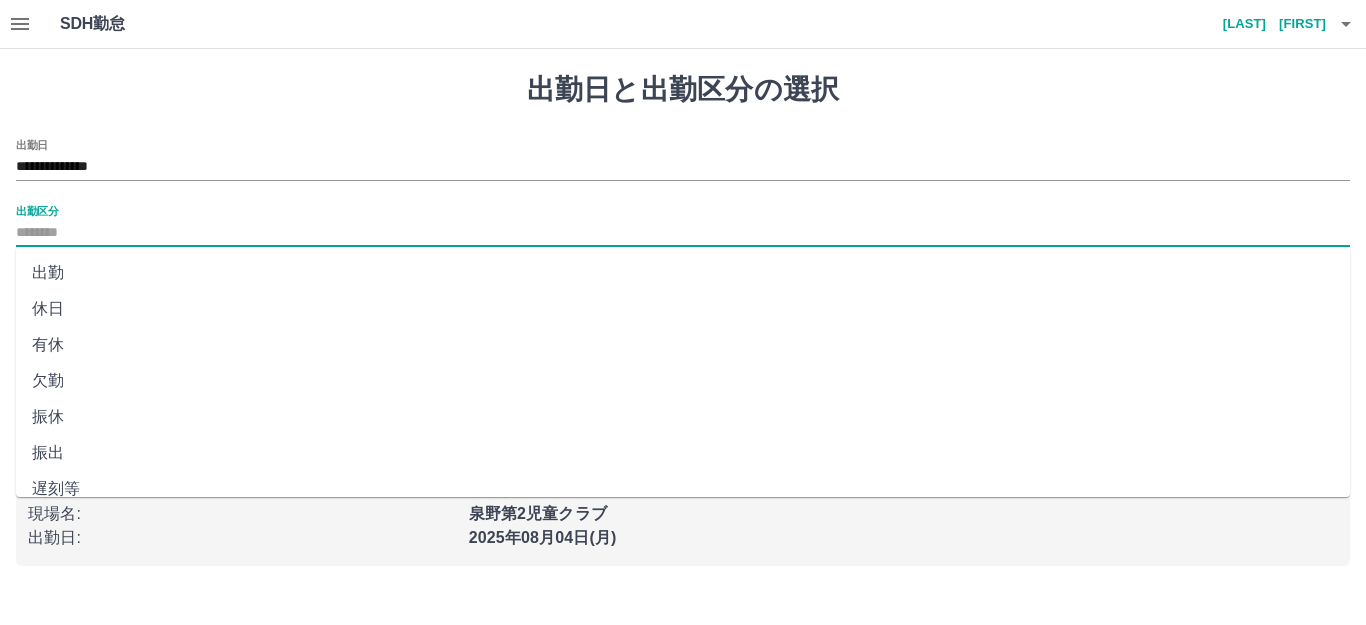 click on "出勤" at bounding box center [683, 273] 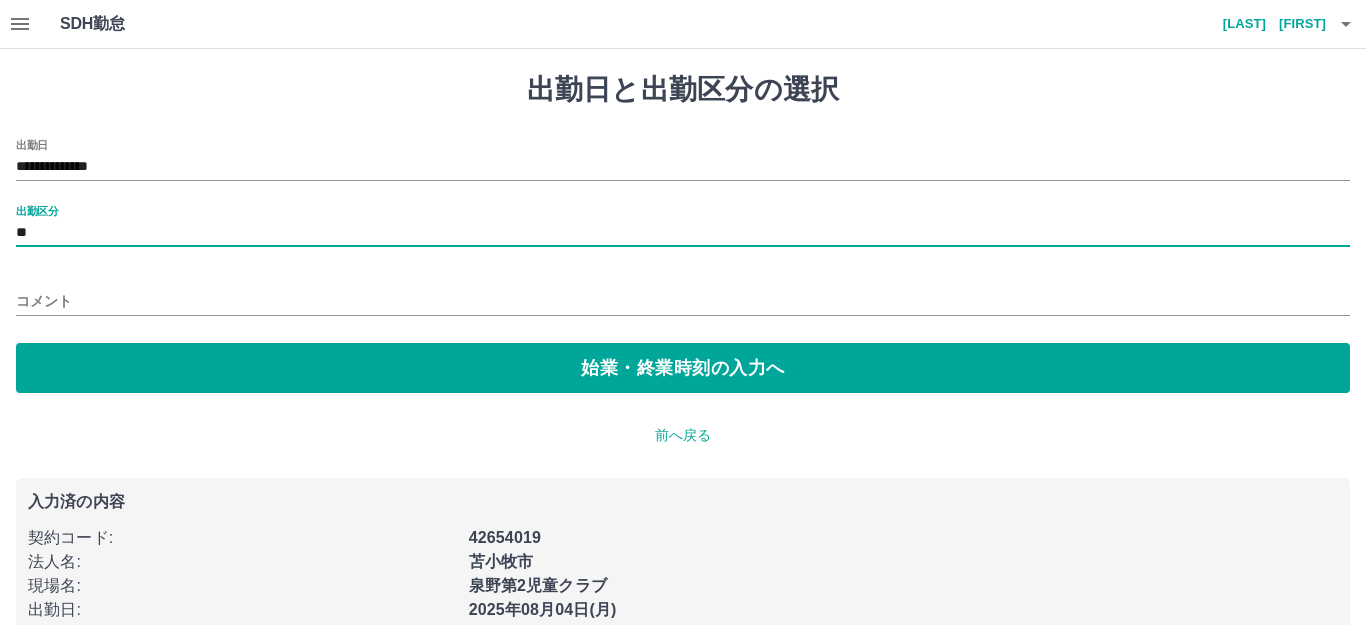 type on "**" 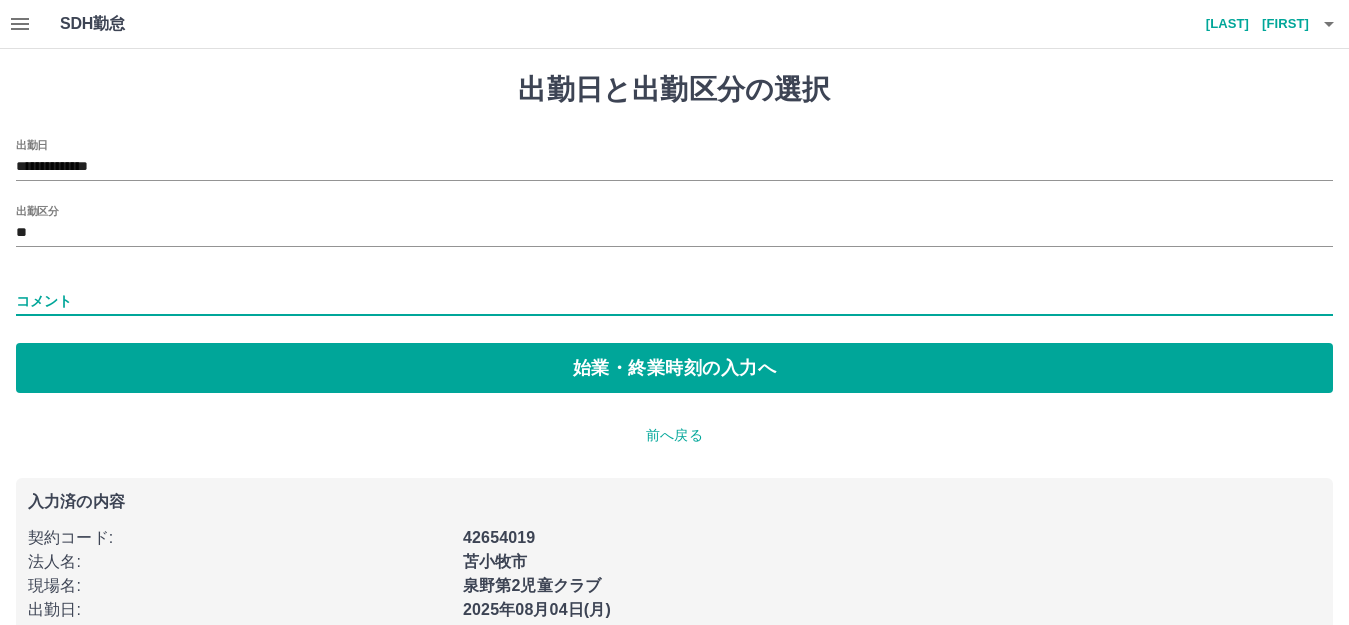 click on "コメント" at bounding box center (674, 301) 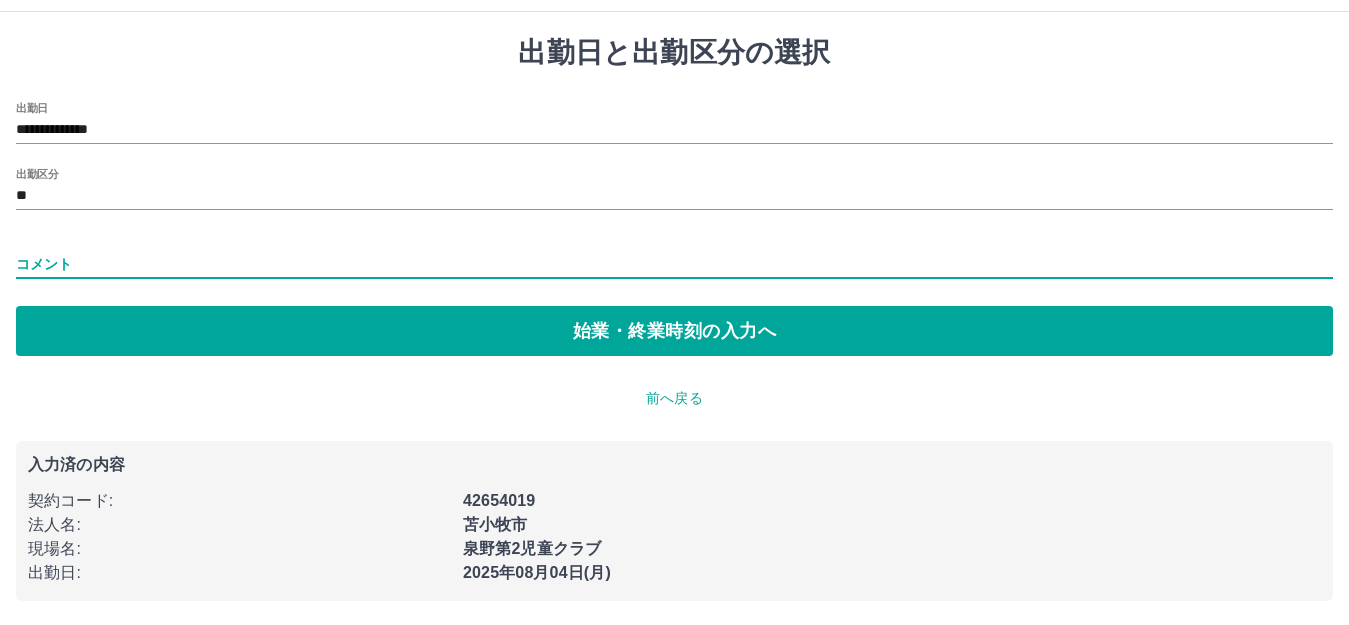 scroll, scrollTop: 0, scrollLeft: 0, axis: both 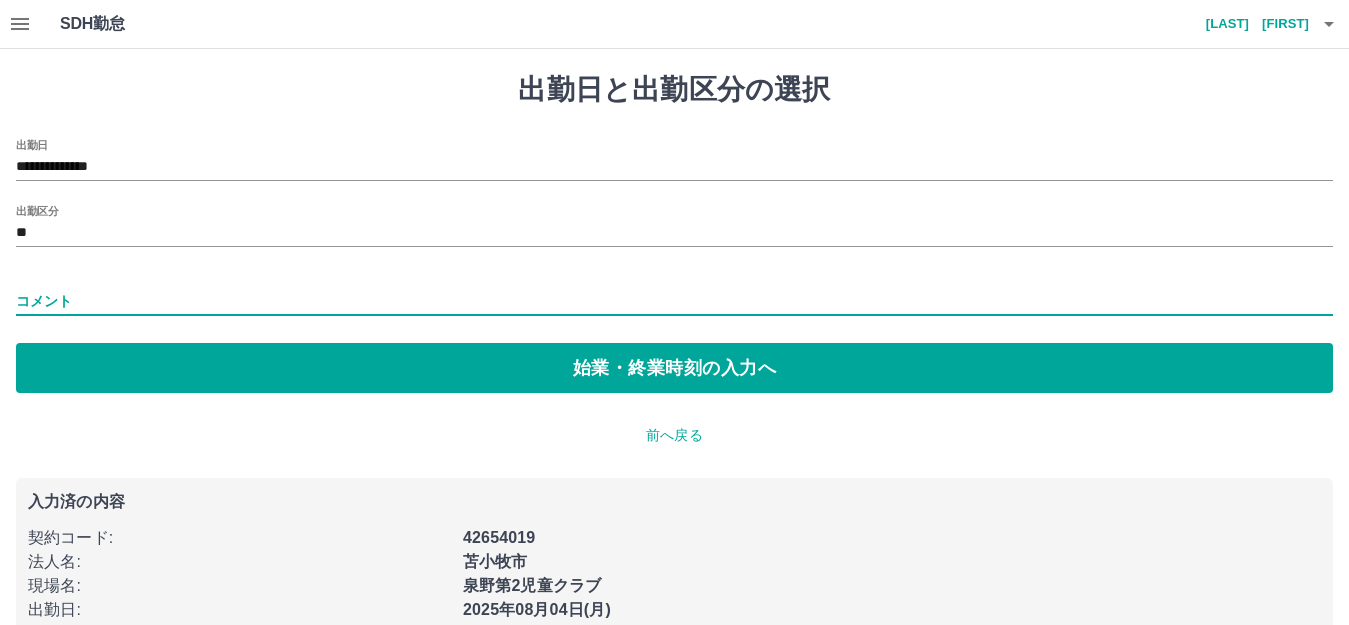 click on "コメント" at bounding box center (674, 301) 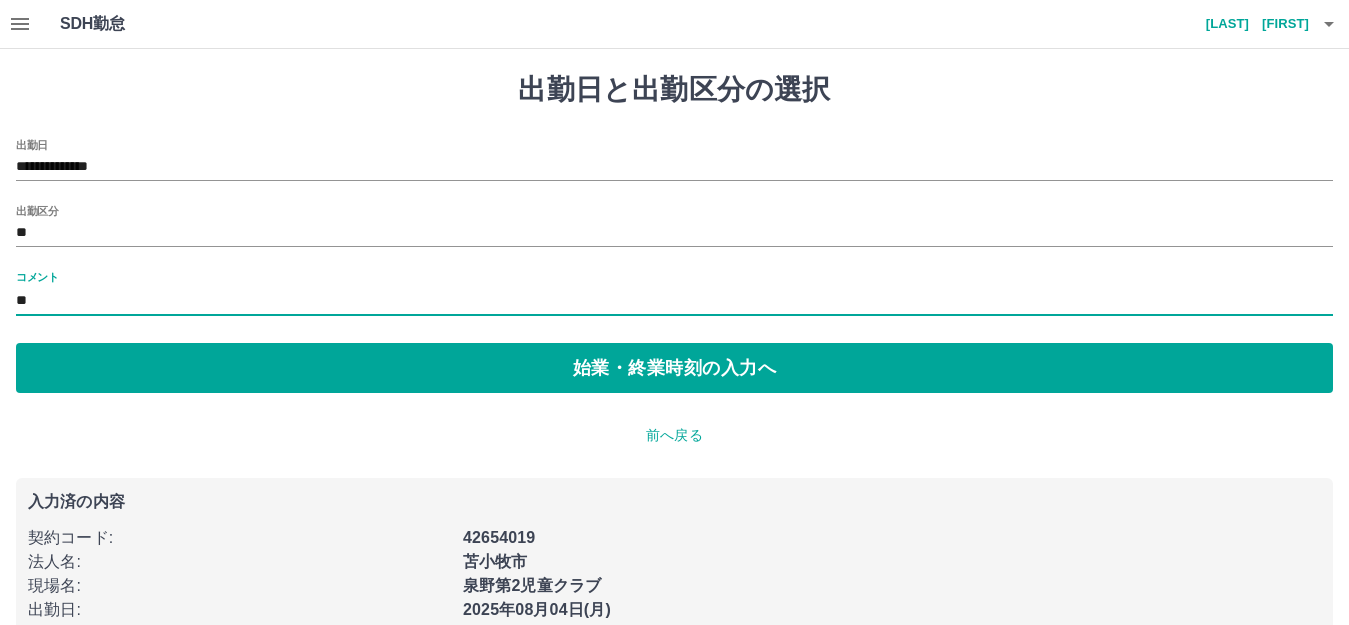 type on "*" 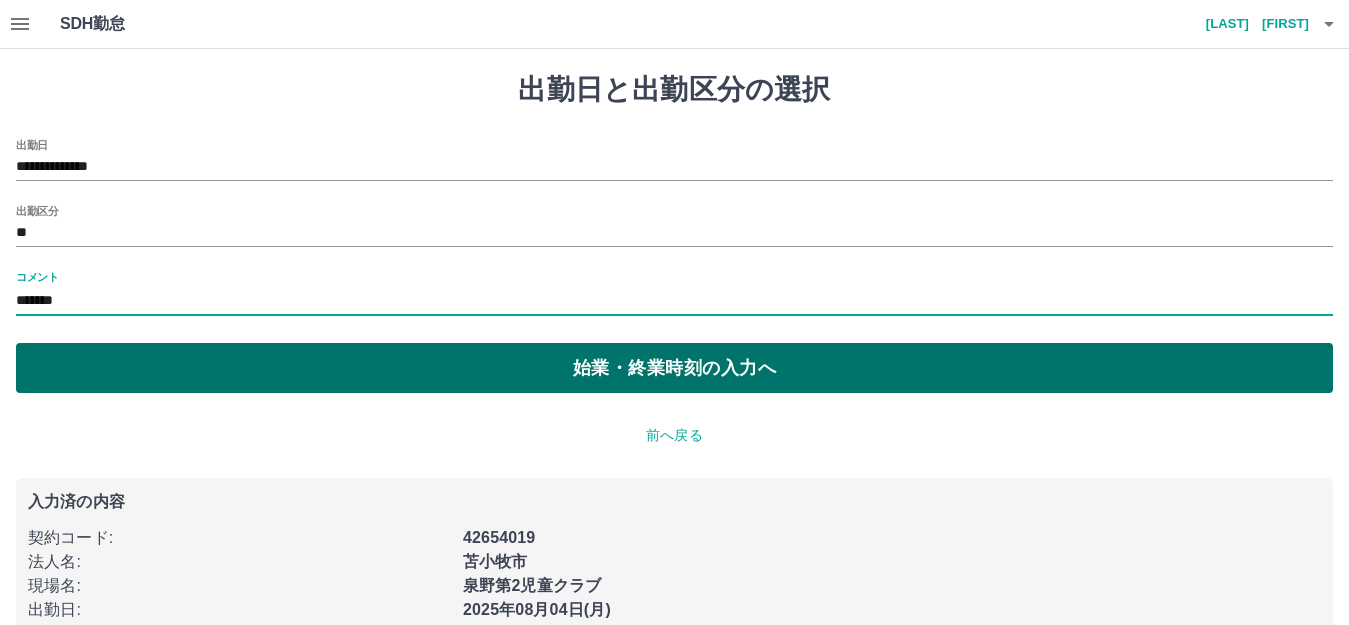 type on "*******" 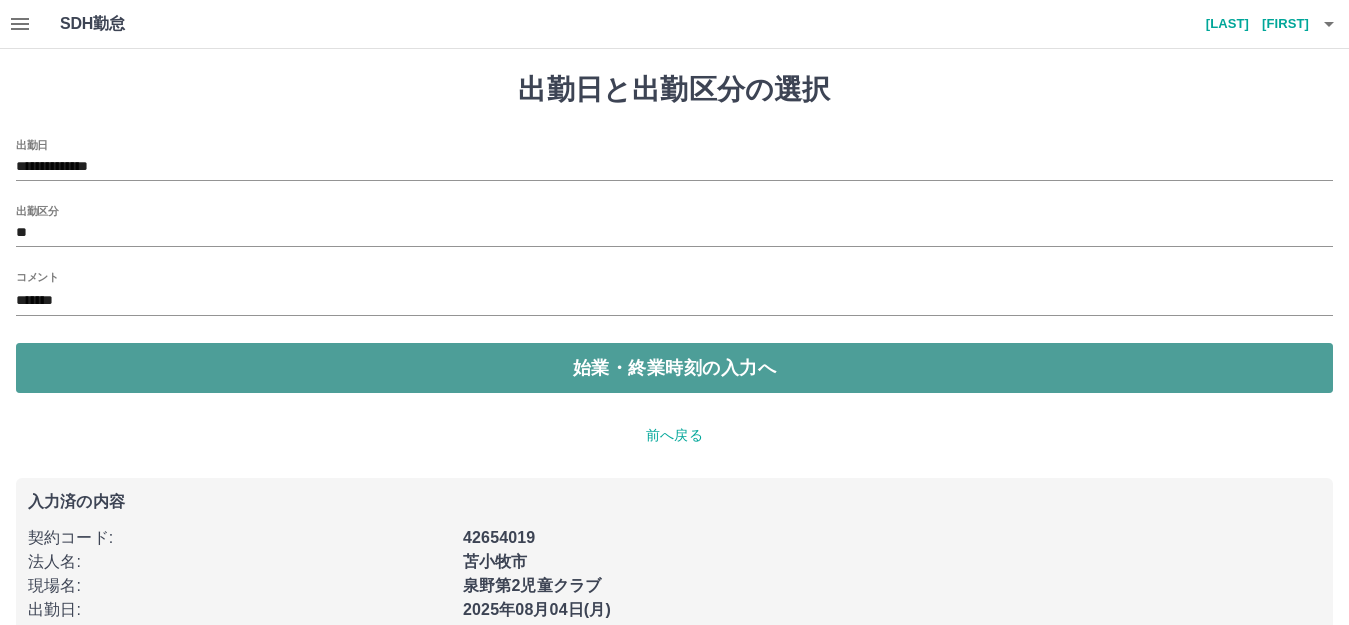 click on "始業・終業時刻の入力へ" at bounding box center [674, 368] 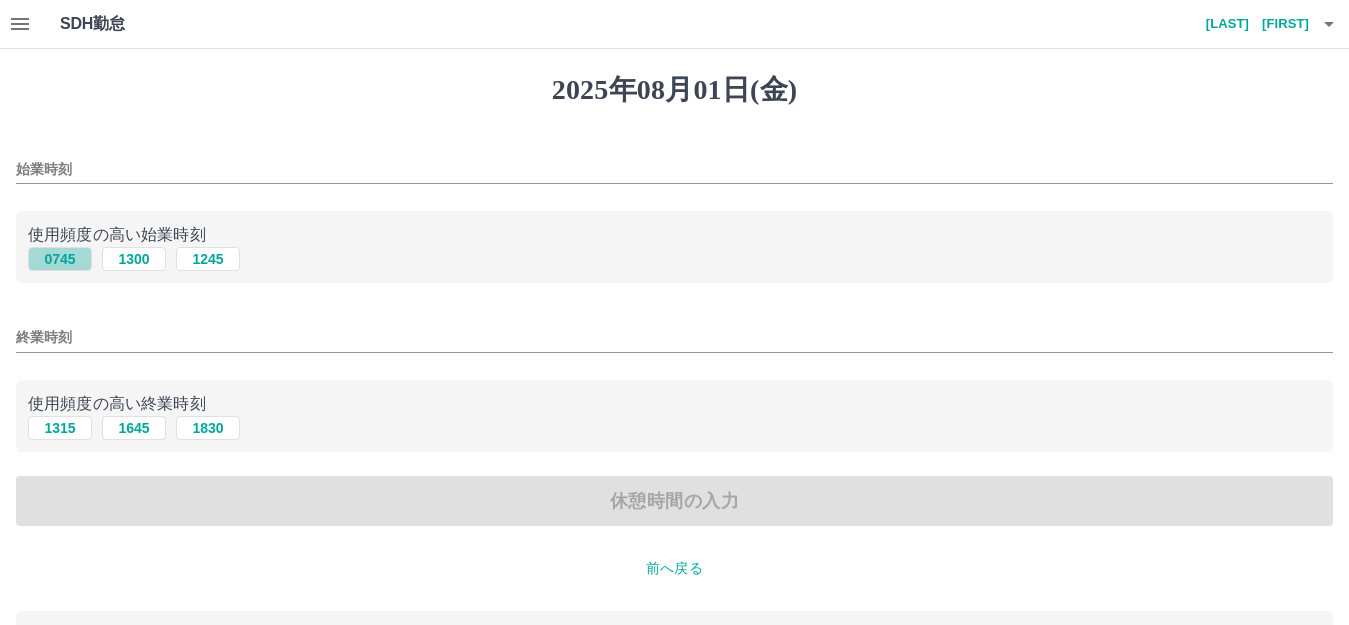 click on "0745" at bounding box center (60, 259) 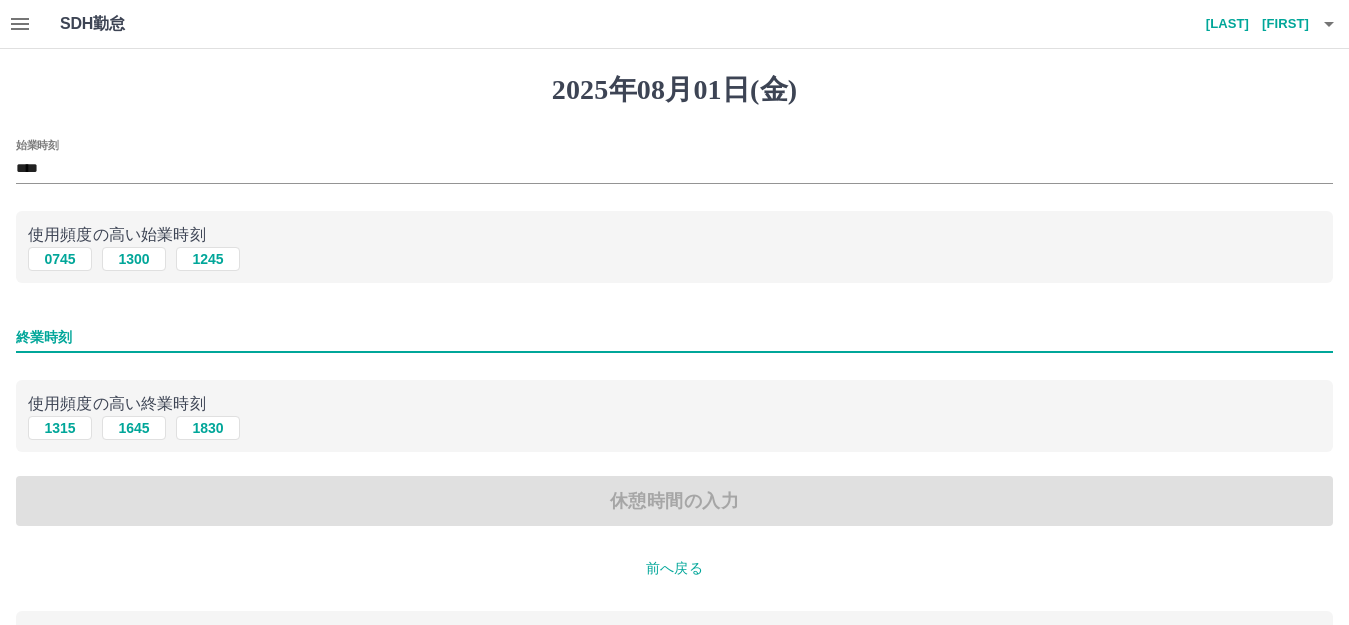 click on "終業時刻" at bounding box center (674, 337) 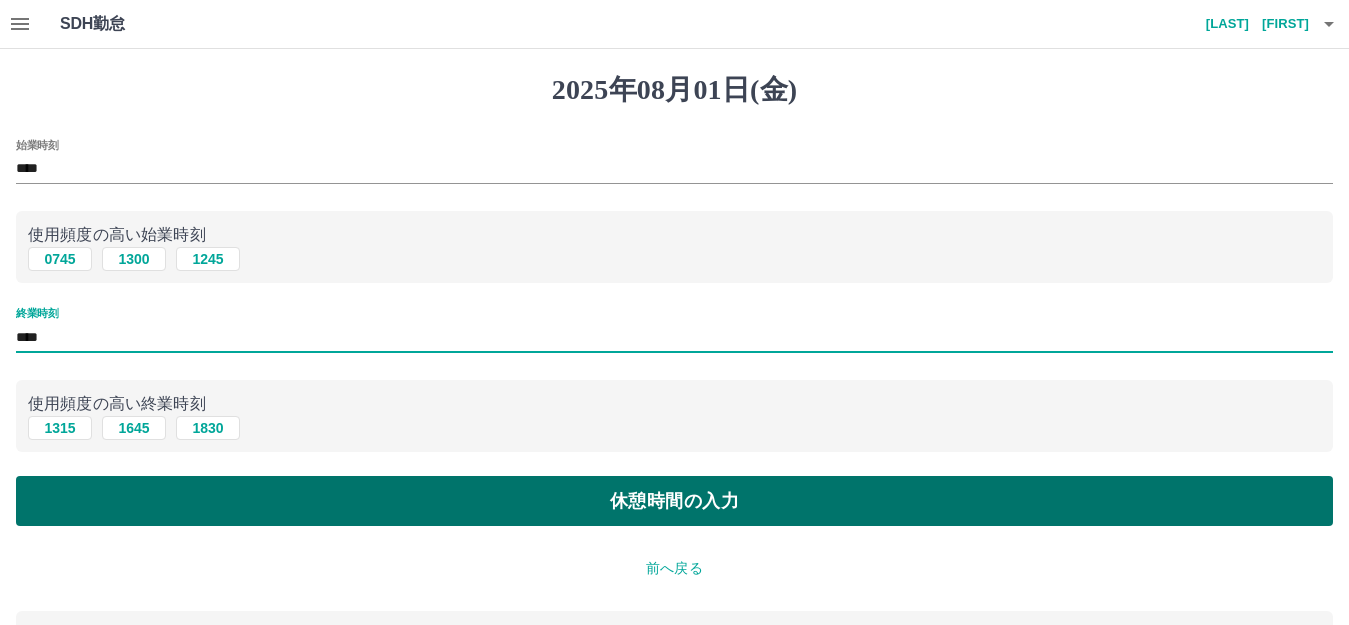 type on "****" 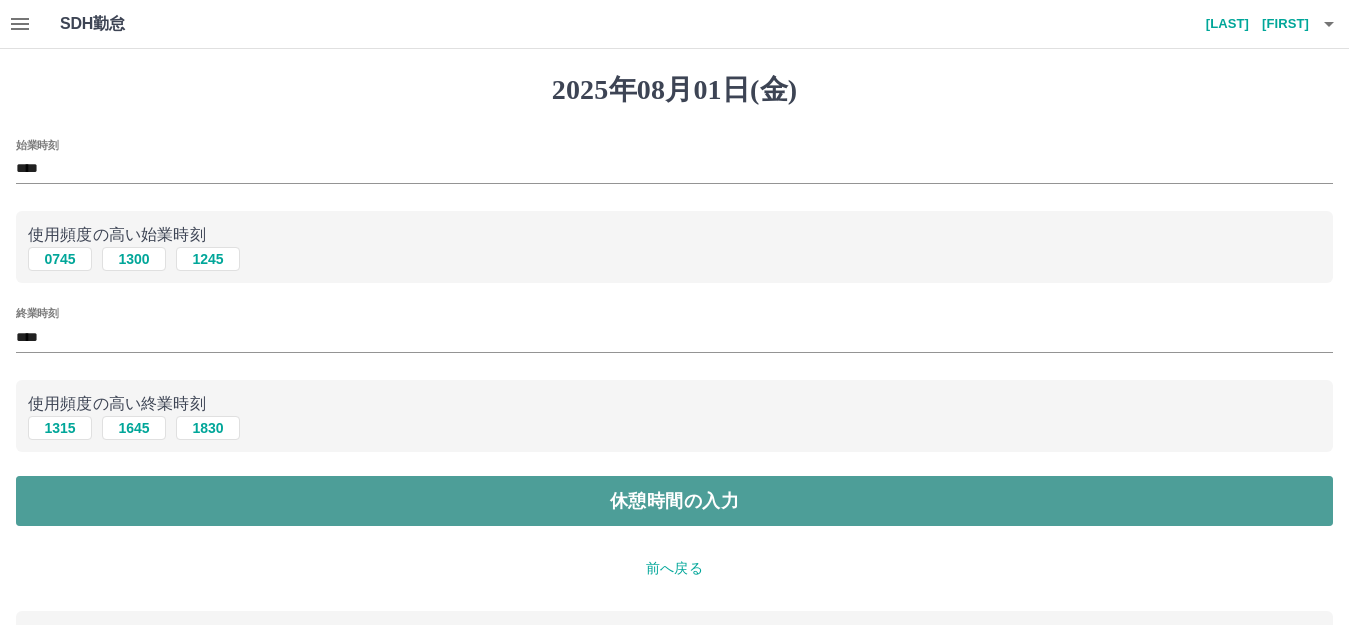 click on "休憩時間の入力" at bounding box center [674, 501] 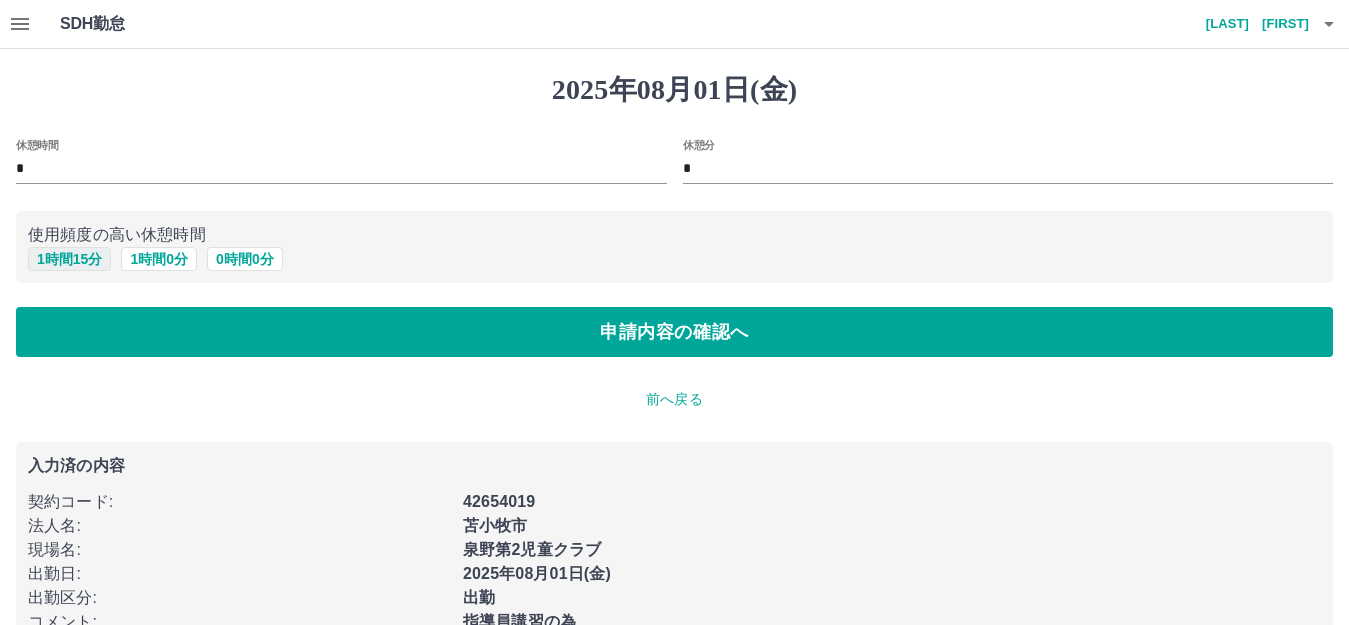 click on "1 時間 15 分" at bounding box center [69, 259] 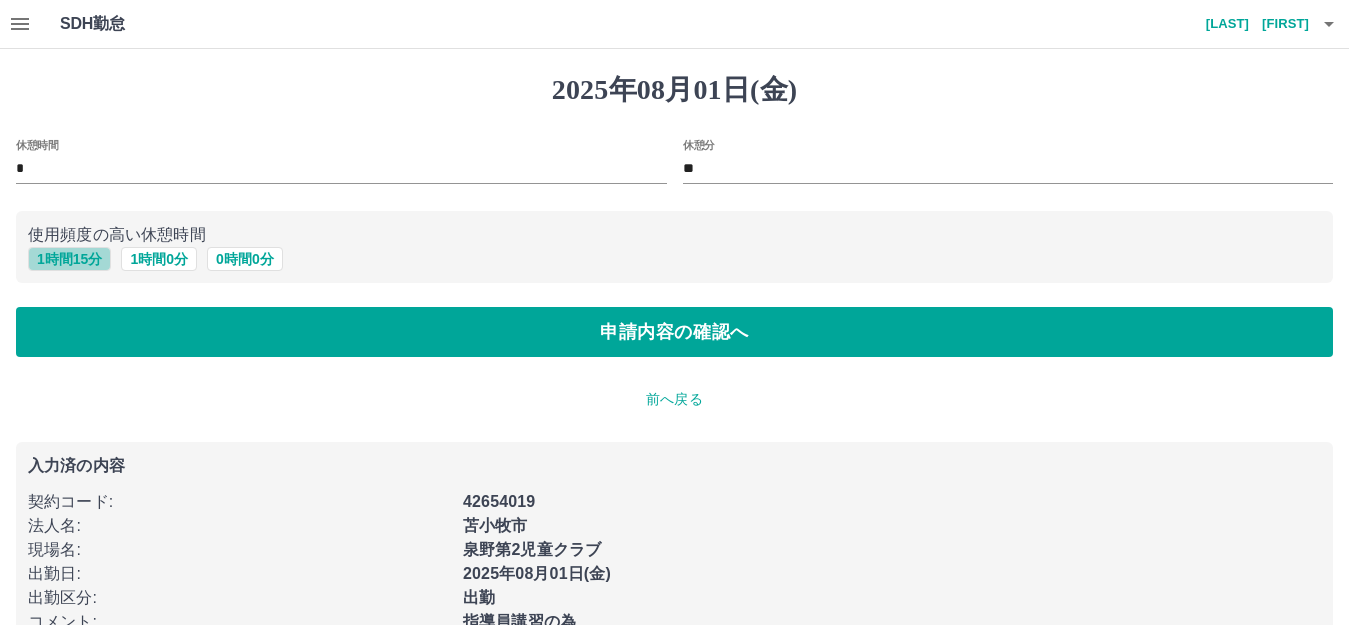 click on "1 時間 15 分" at bounding box center [69, 259] 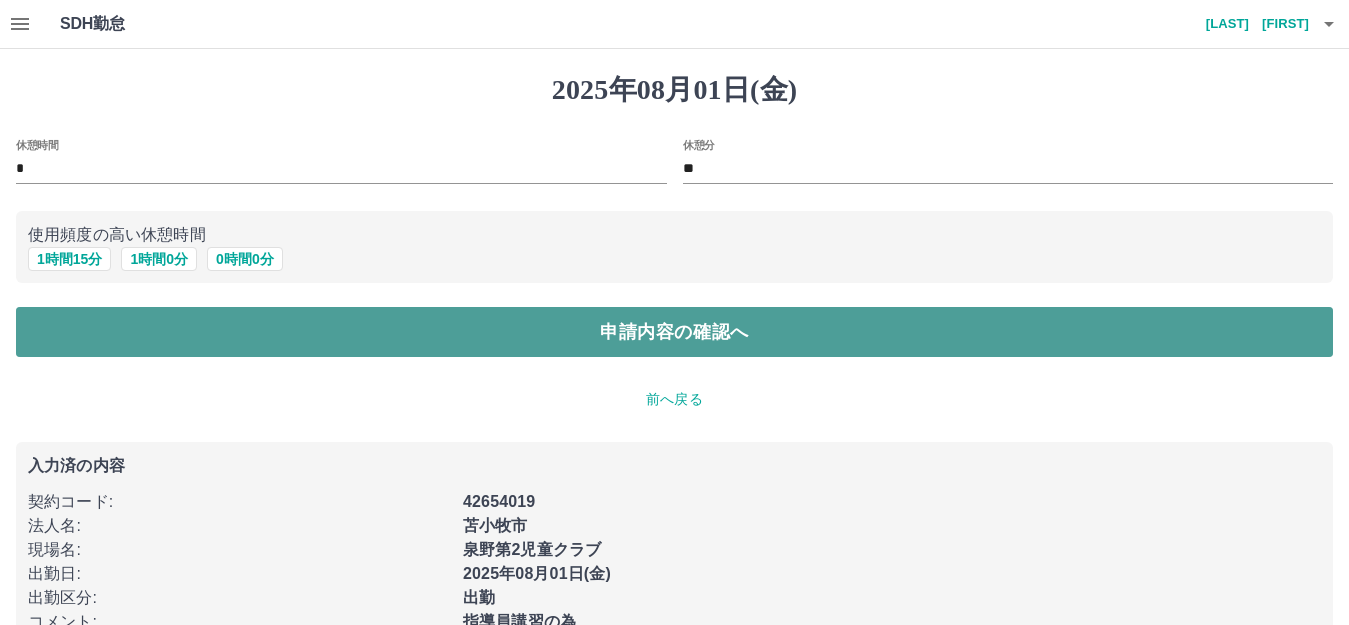 click on "申請内容の確認へ" at bounding box center (674, 332) 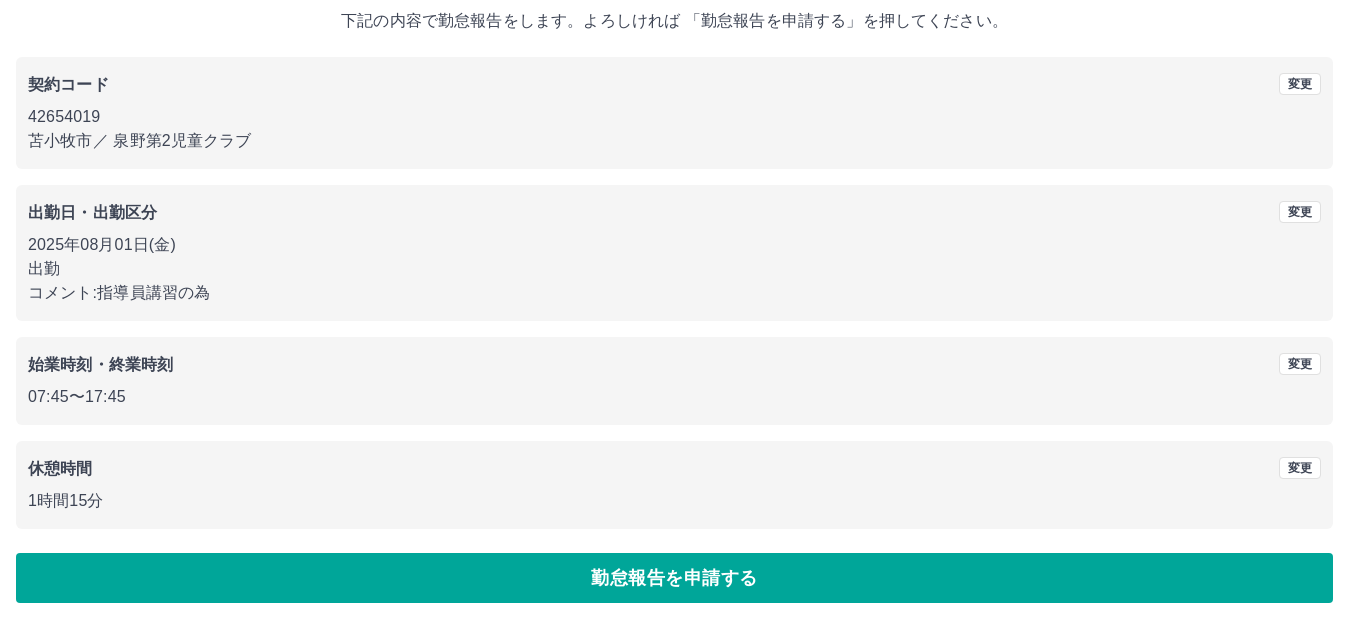 scroll, scrollTop: 124, scrollLeft: 0, axis: vertical 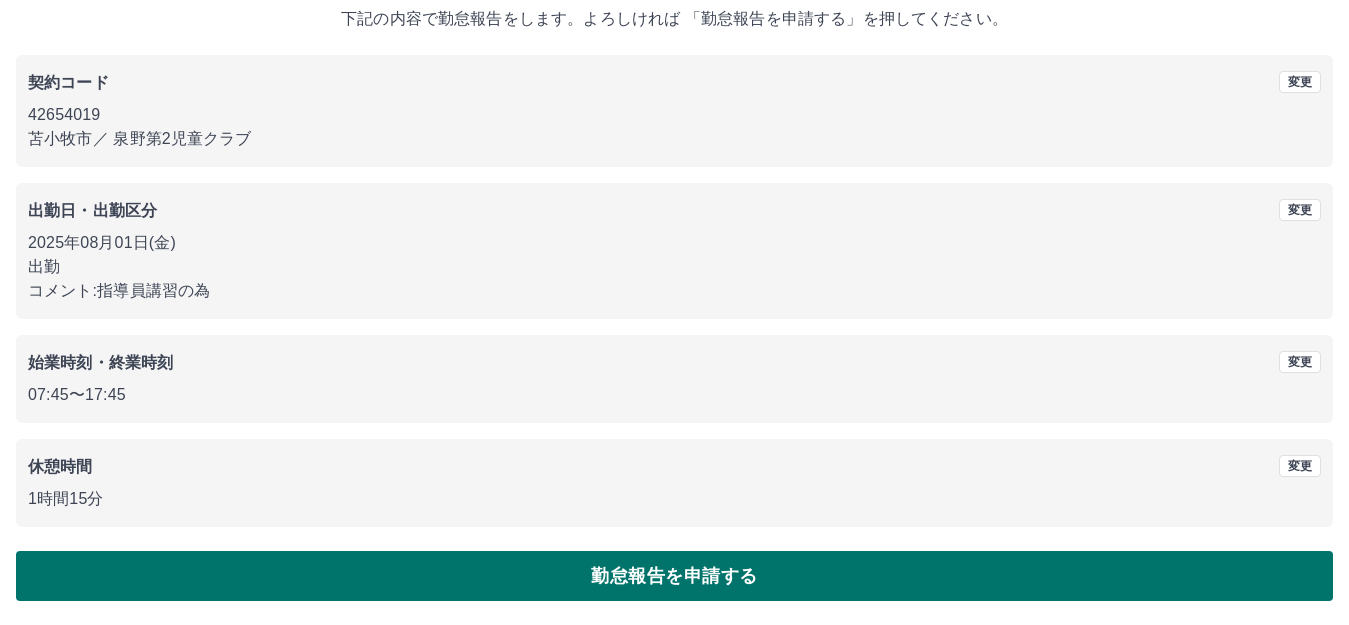click on "勤怠報告を申請する" at bounding box center [674, 576] 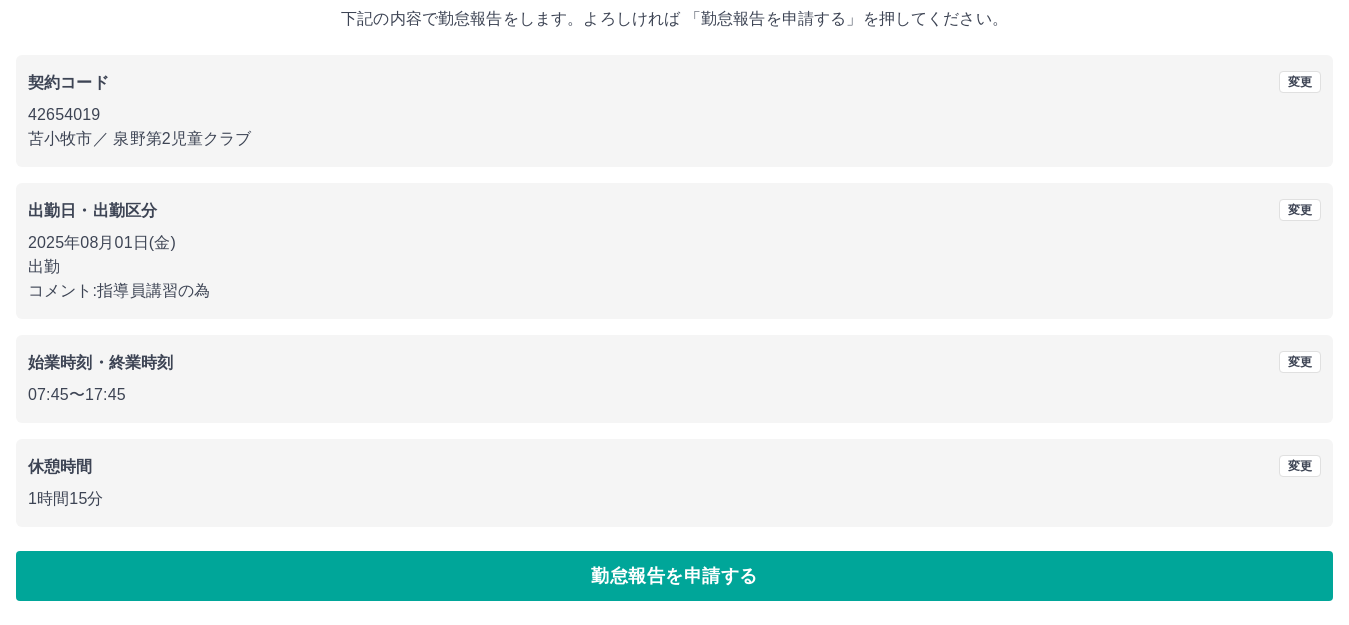 scroll, scrollTop: 0, scrollLeft: 0, axis: both 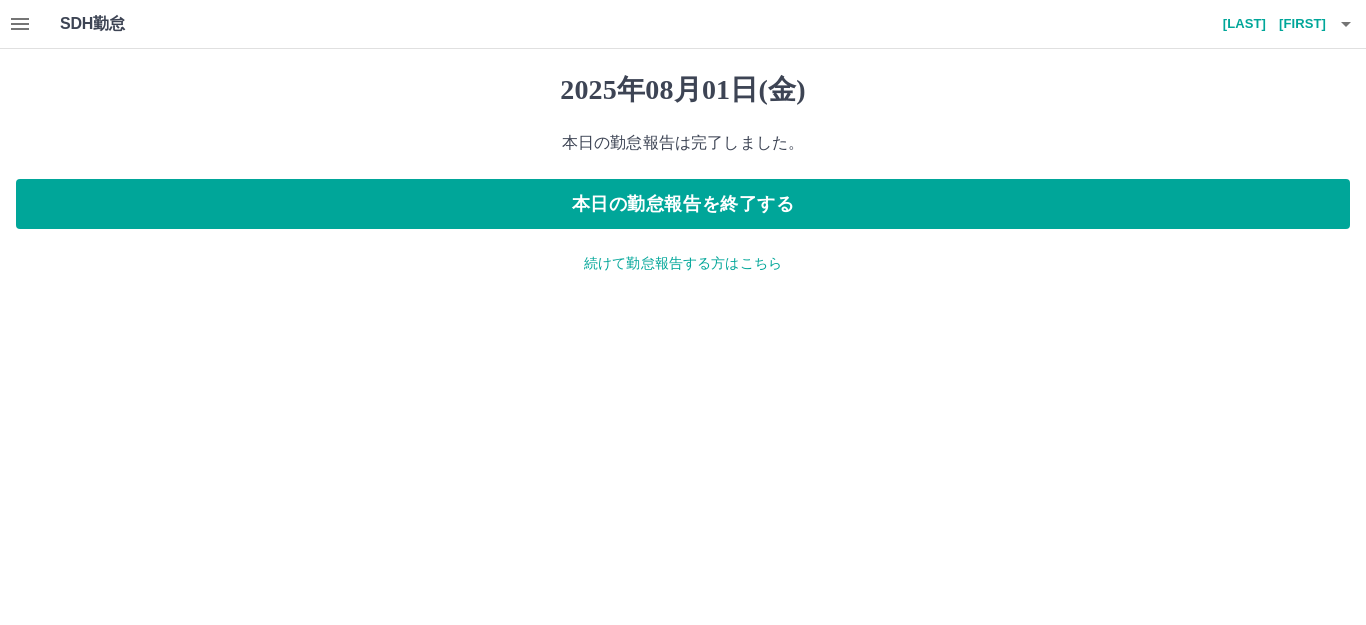 click on "[YYYY]年[MM]月[DD]([WD]) 本日の勤怠報告は完了しました。 本日の勤怠報告を終了する 続けて勤怠報告する方はこちら" at bounding box center (683, 173) 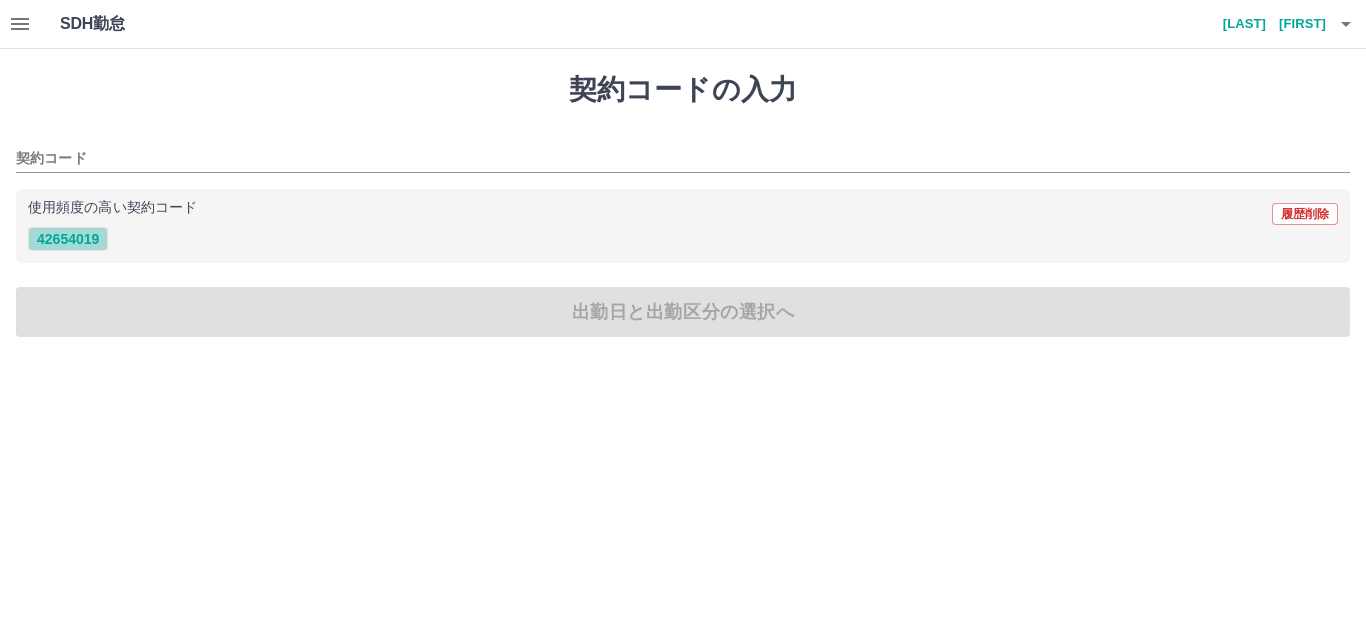 click on "42654019" at bounding box center (68, 239) 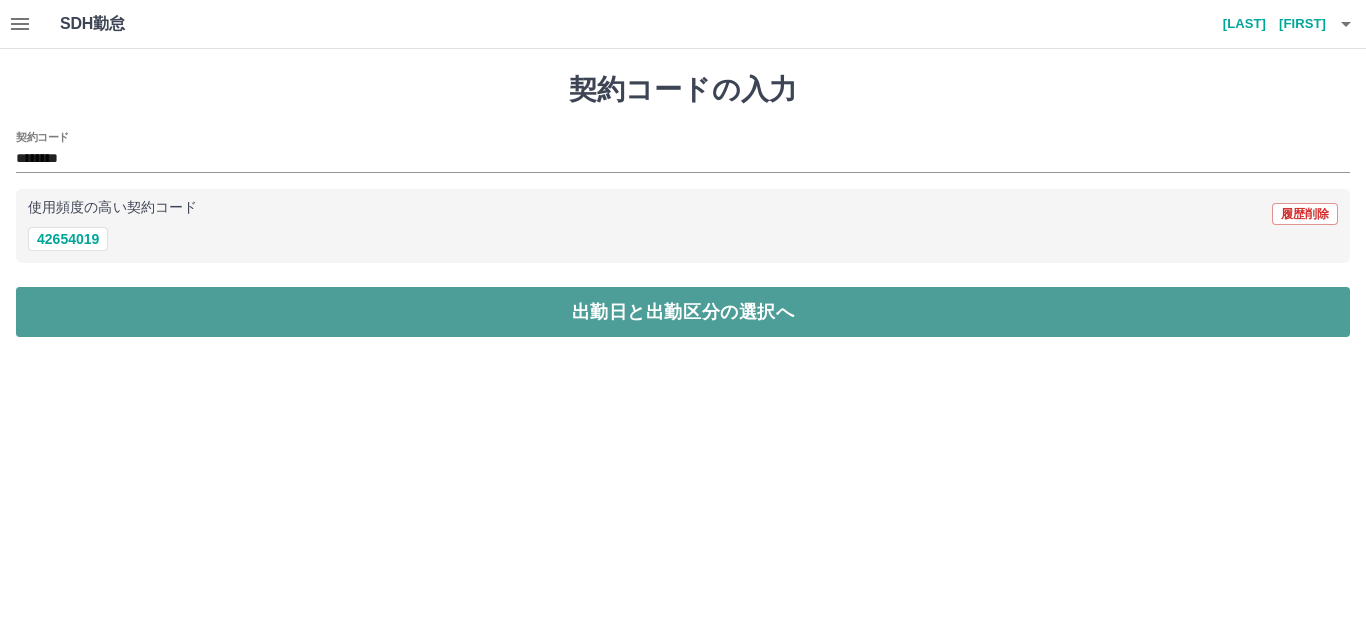 click on "出勤日と出勤区分の選択へ" at bounding box center (683, 312) 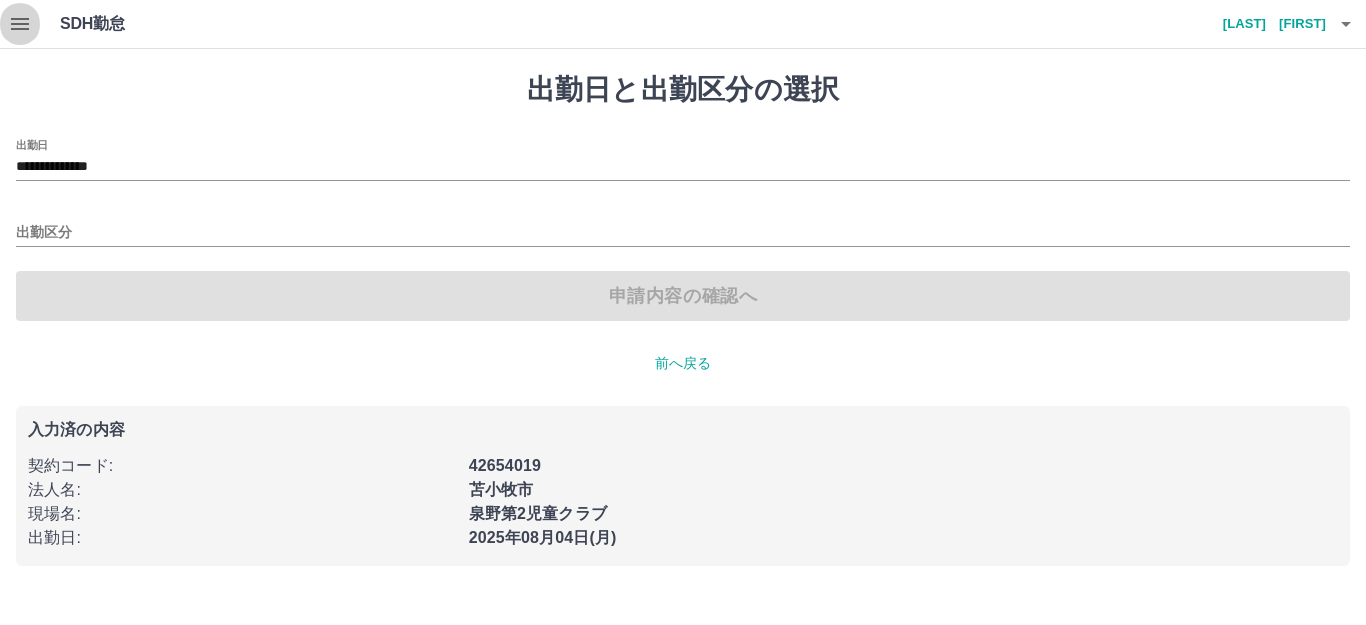 click 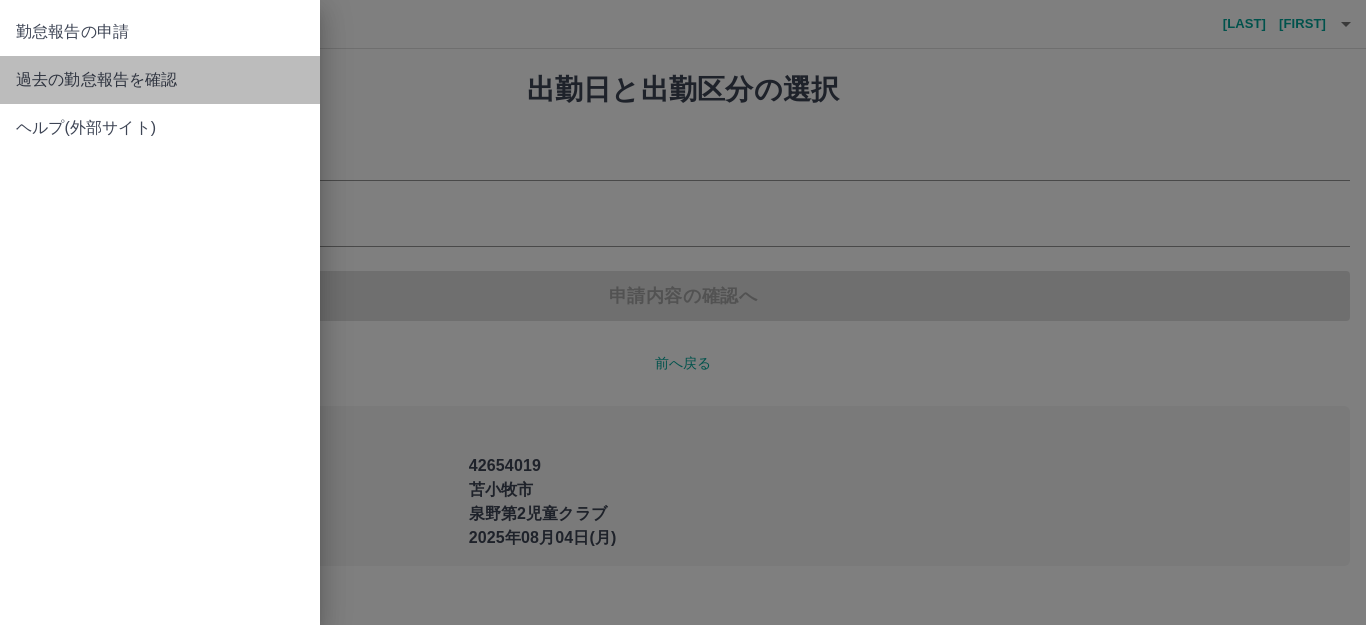 click on "過去の勤怠報告を確認" at bounding box center (160, 80) 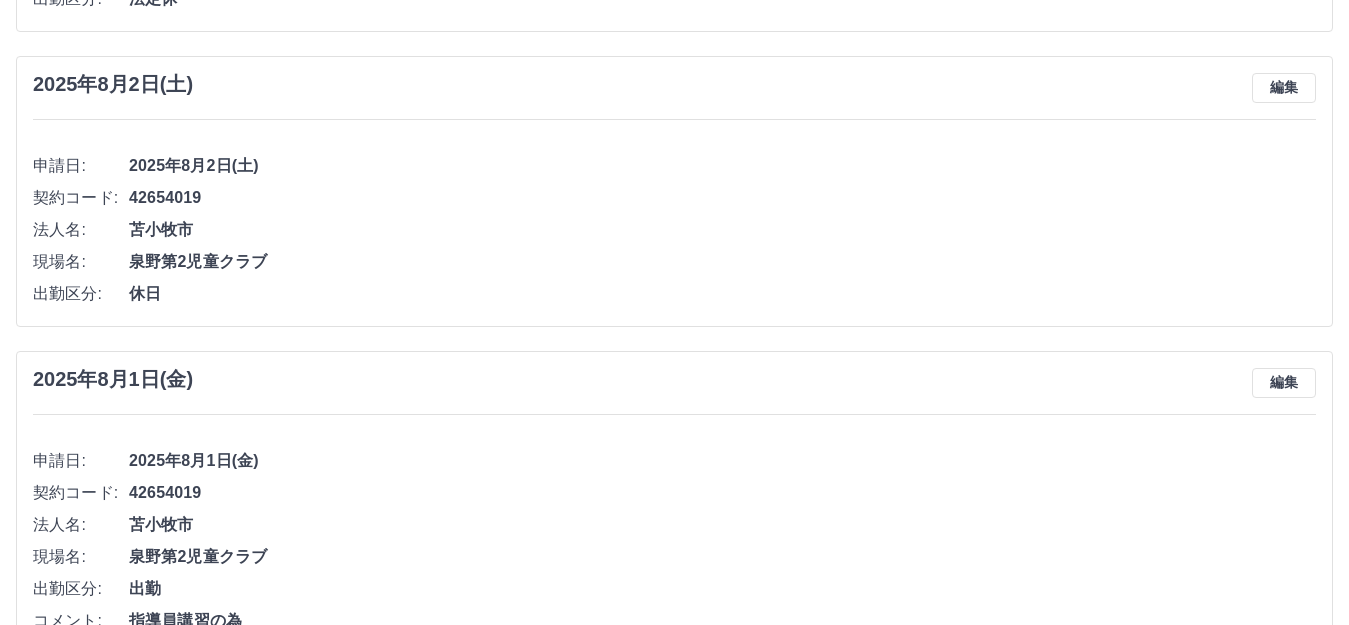 scroll, scrollTop: 596, scrollLeft: 0, axis: vertical 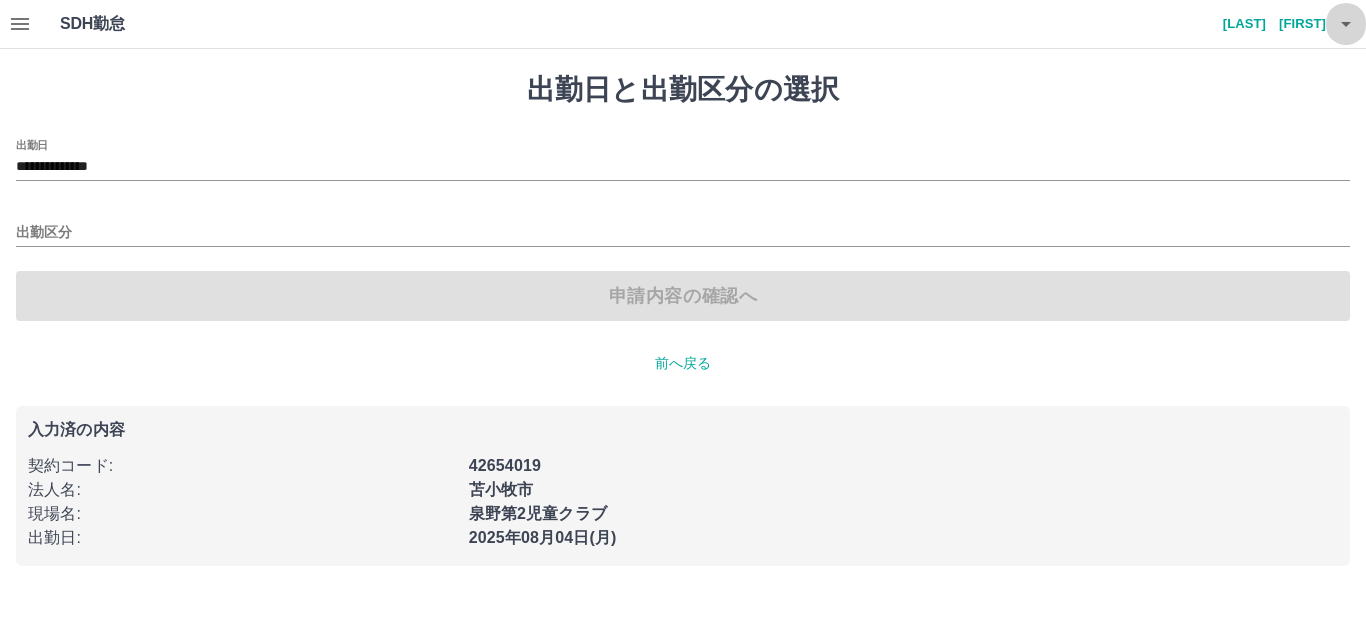 click 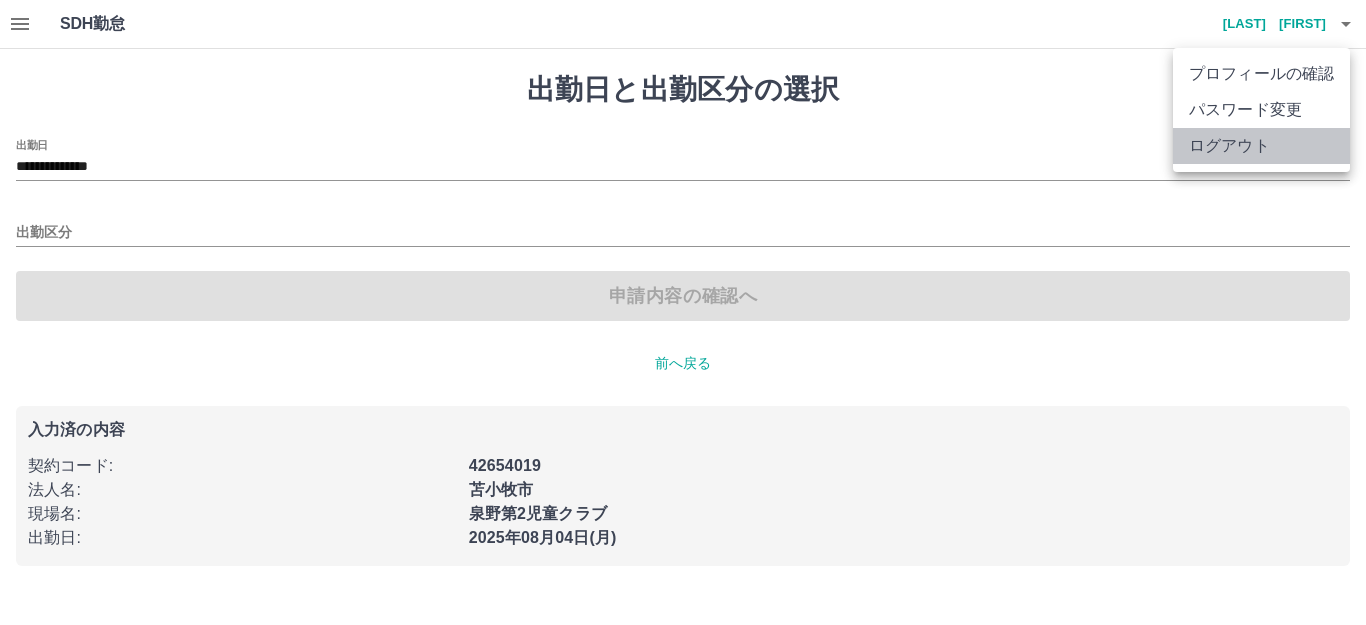 click on "ログアウト" at bounding box center (1261, 146) 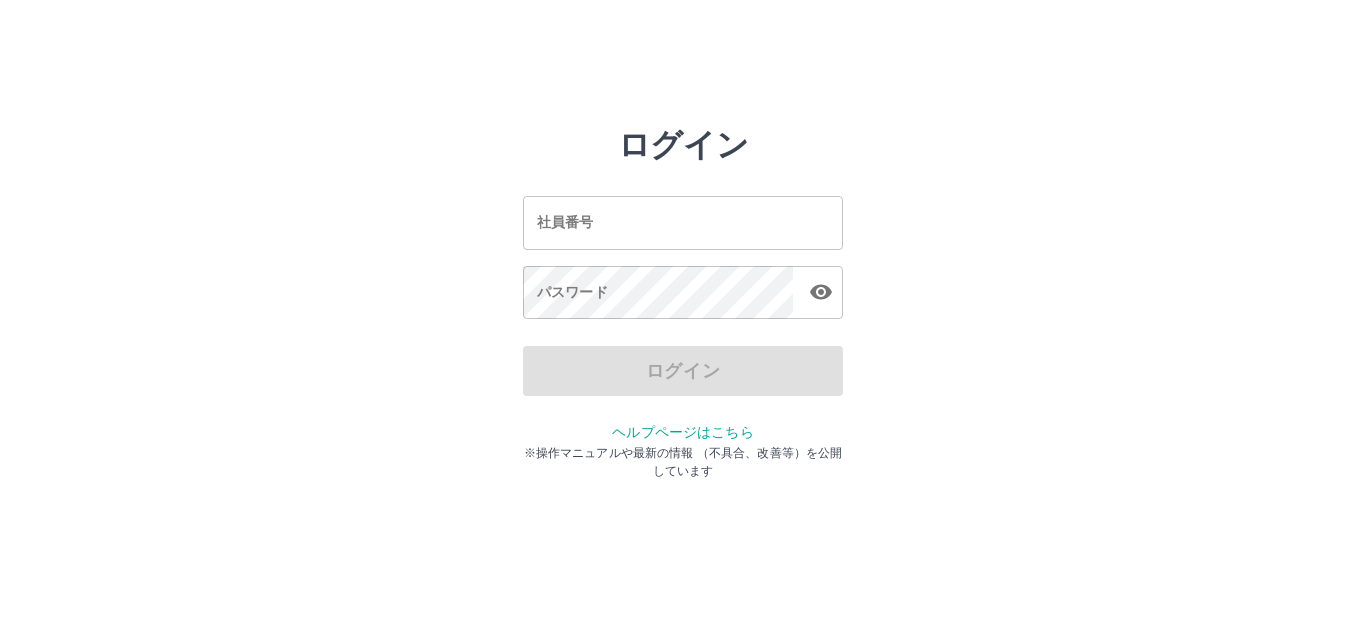 scroll, scrollTop: 0, scrollLeft: 0, axis: both 